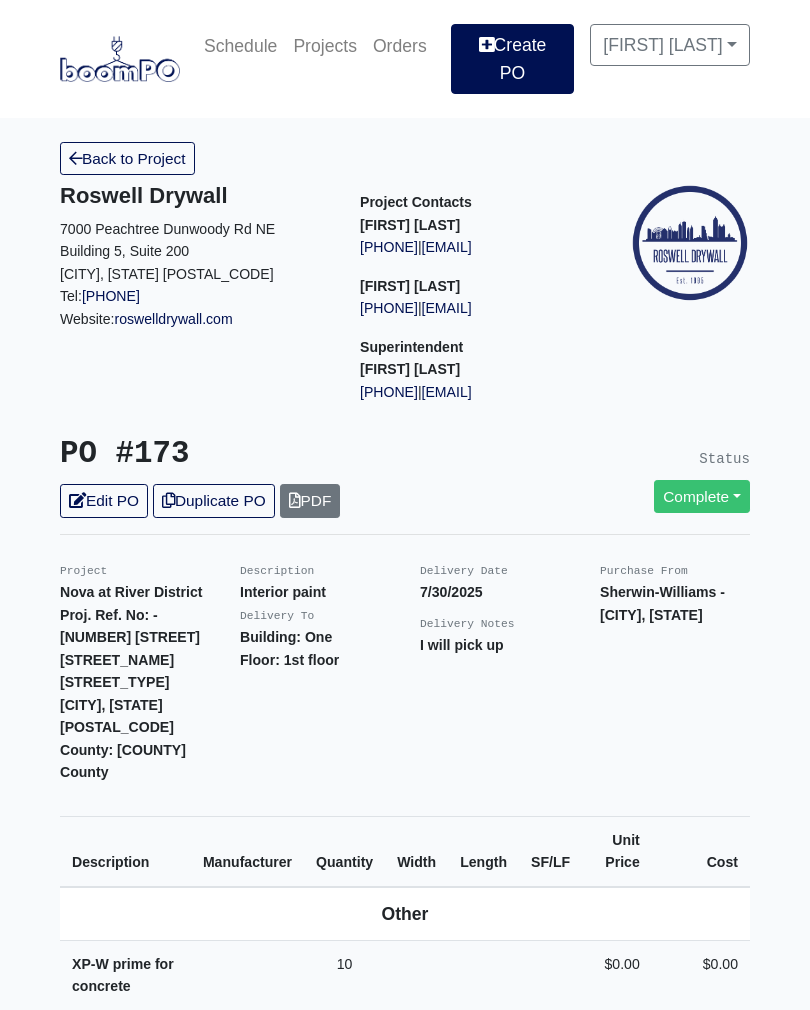scroll, scrollTop: 0, scrollLeft: 0, axis: both 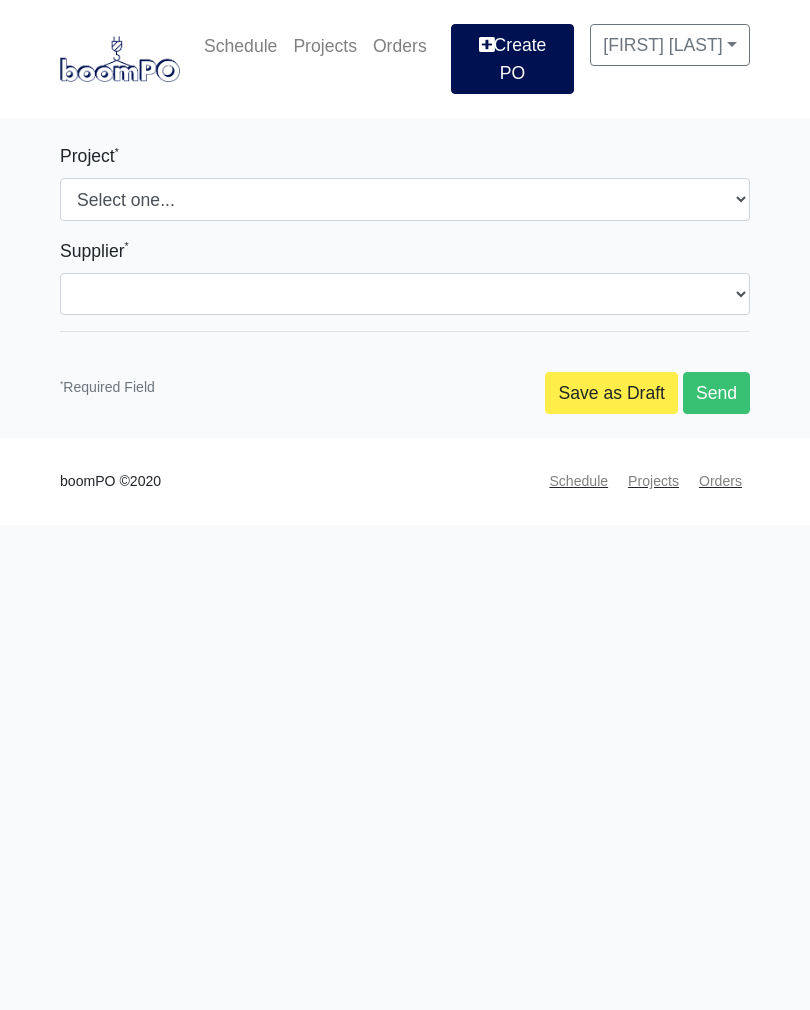 select 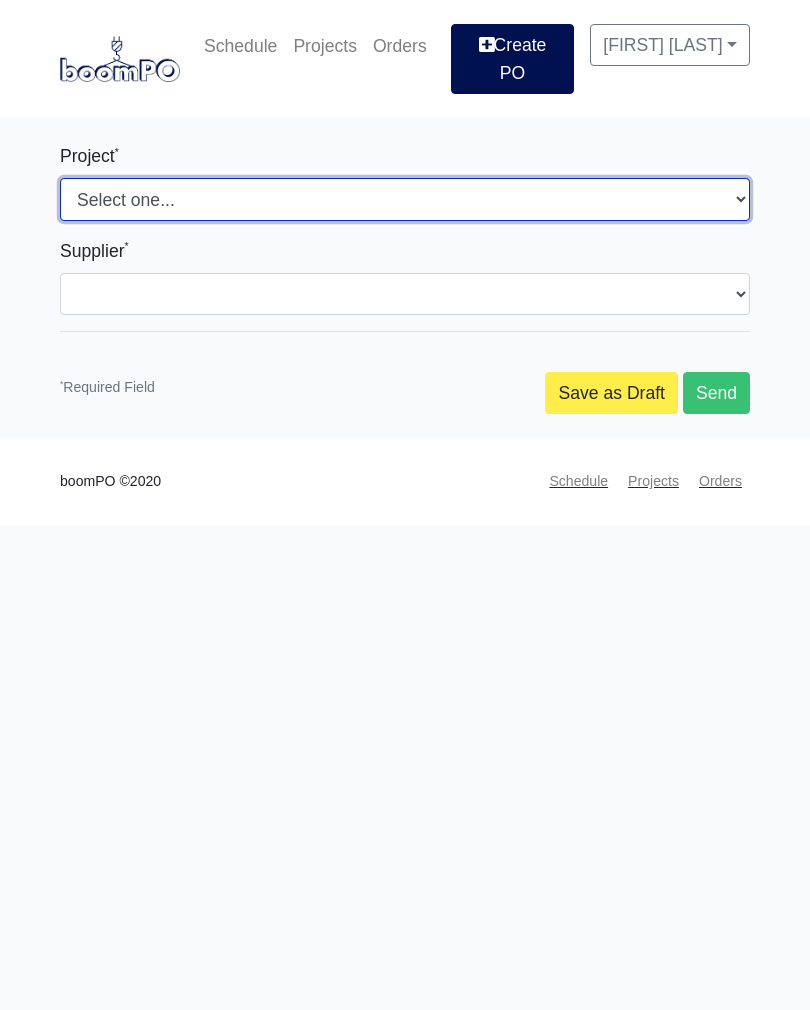 click on "Select one...   Southern Post Nova at River District Metropolitan Place" at bounding box center [405, 199] 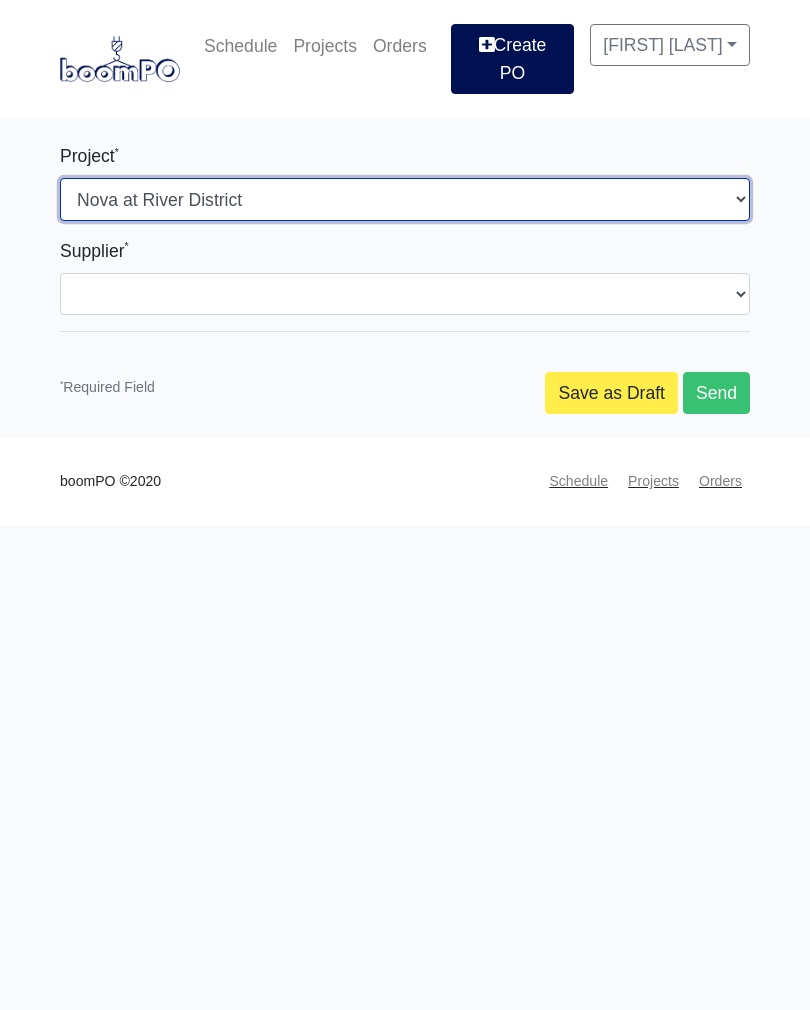 select 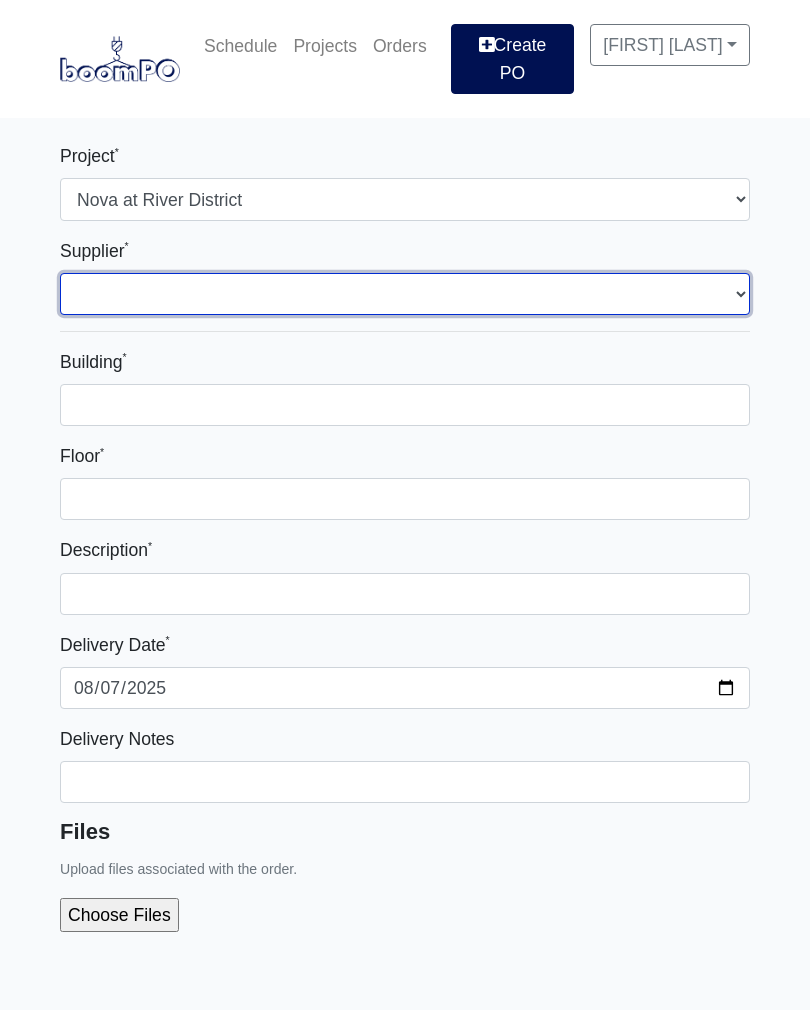click on "Select one...   Interior/Exterior Building Supply - [CITY], [STATE] Grabber Construction Products - [CITY], [STATE] Sherwin-Williams - [CITY], [STATE]" at bounding box center (405, 294) 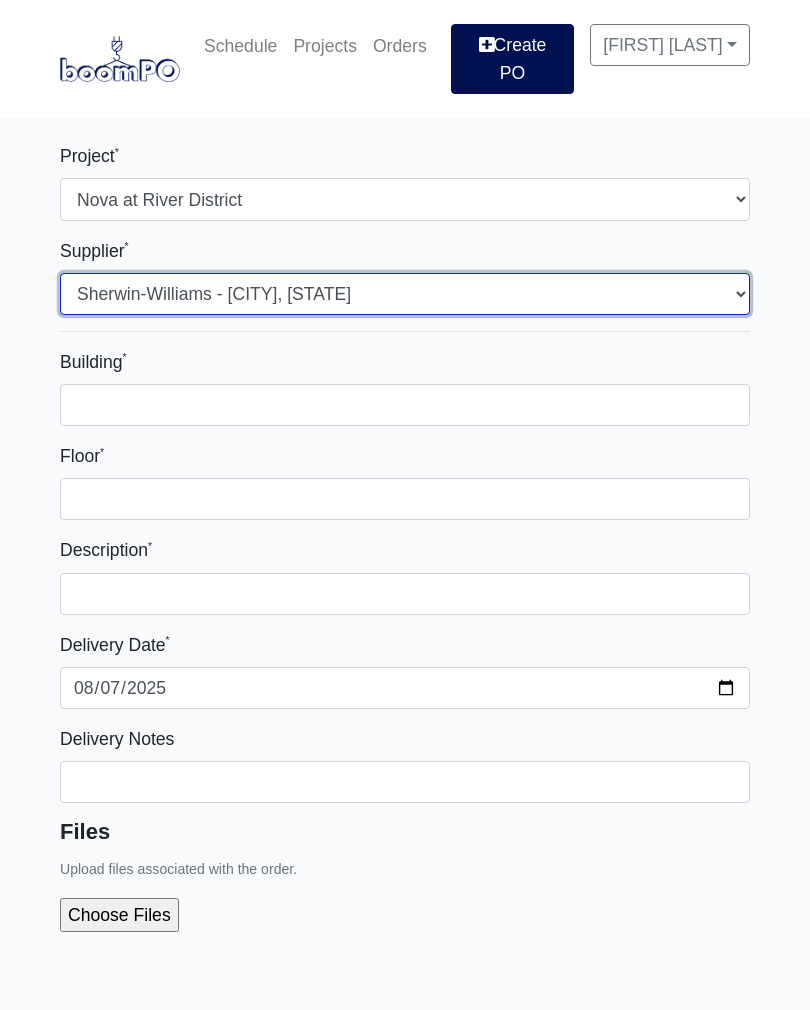 select 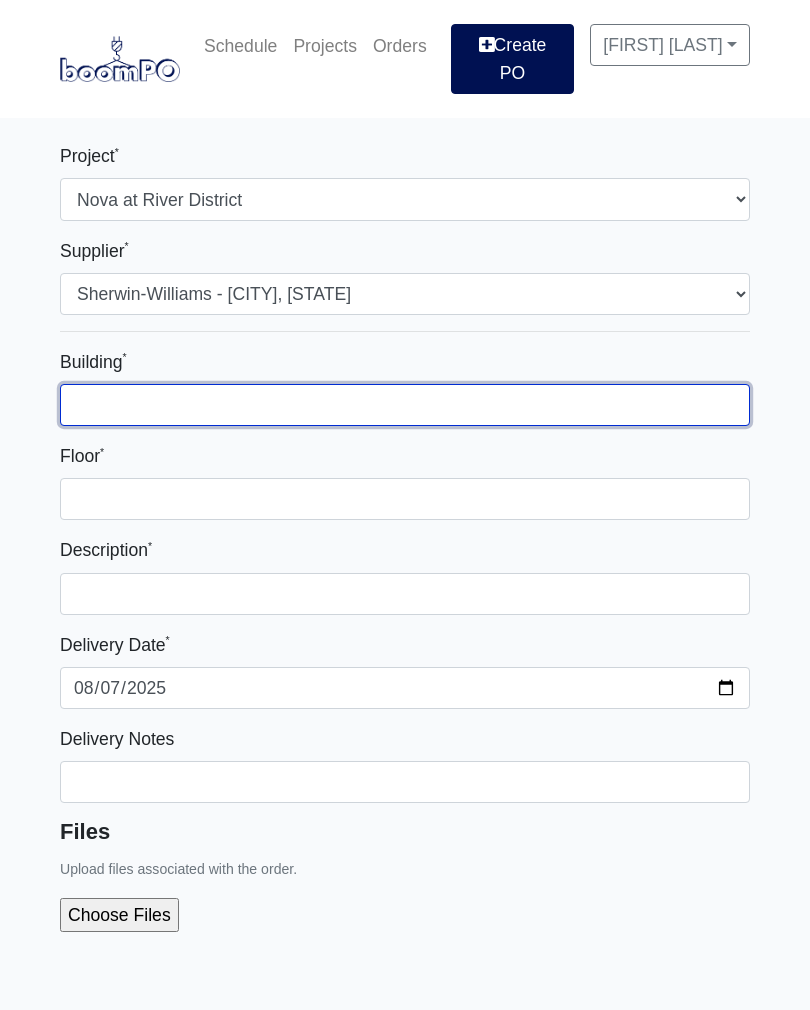 click on "Building *" at bounding box center (405, 405) 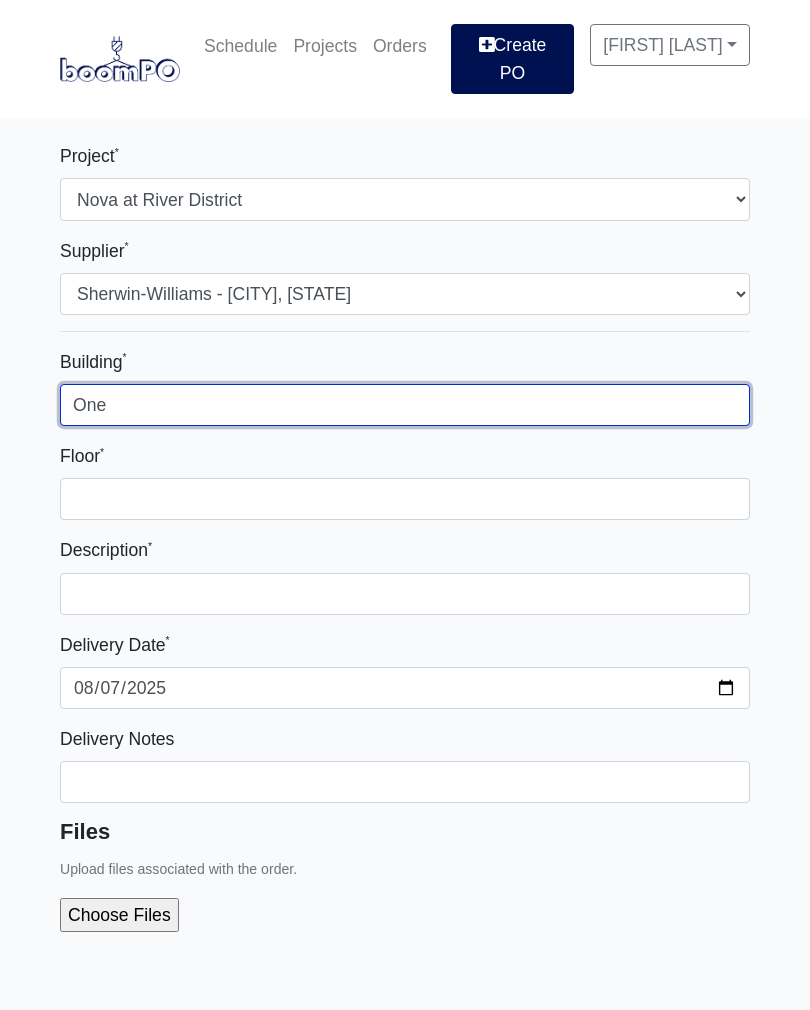 type on "One" 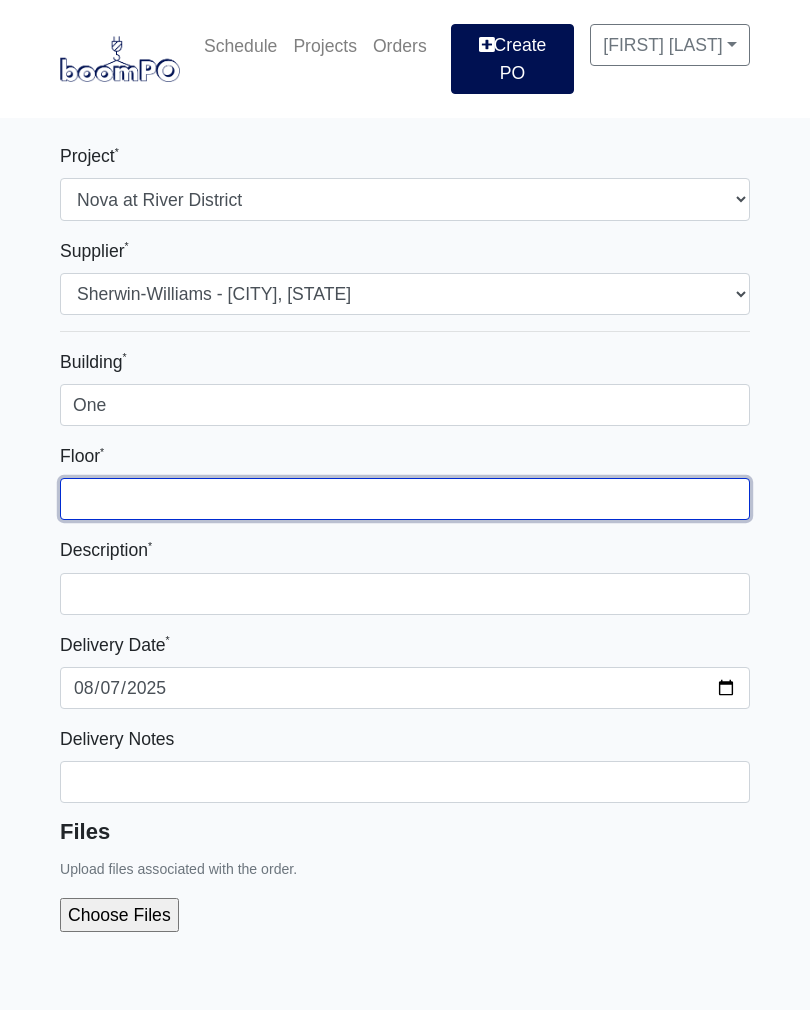 click on "Floor *" at bounding box center [405, 499] 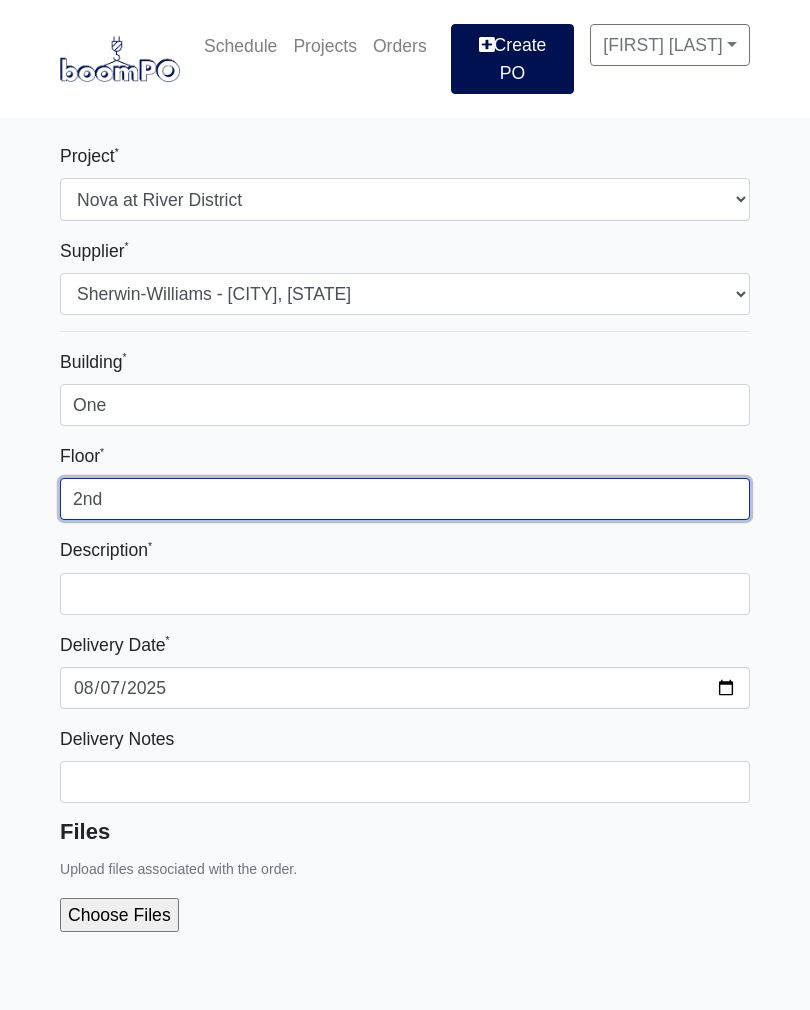 type on "2nd" 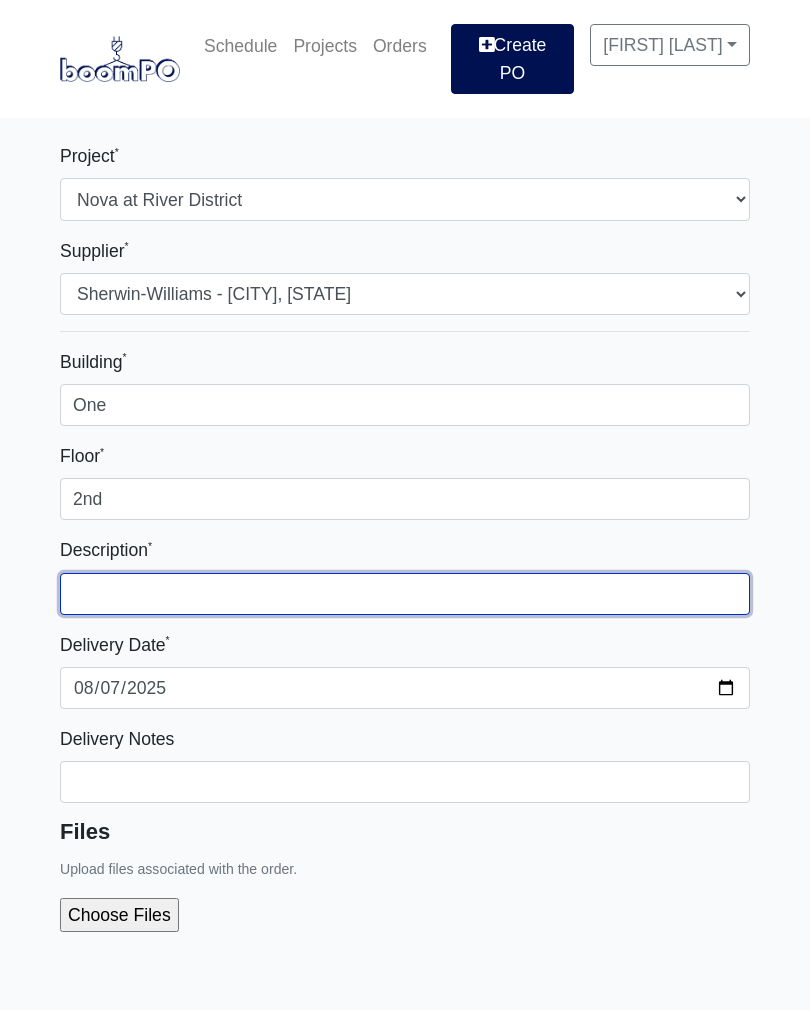 click at bounding box center [405, 594] 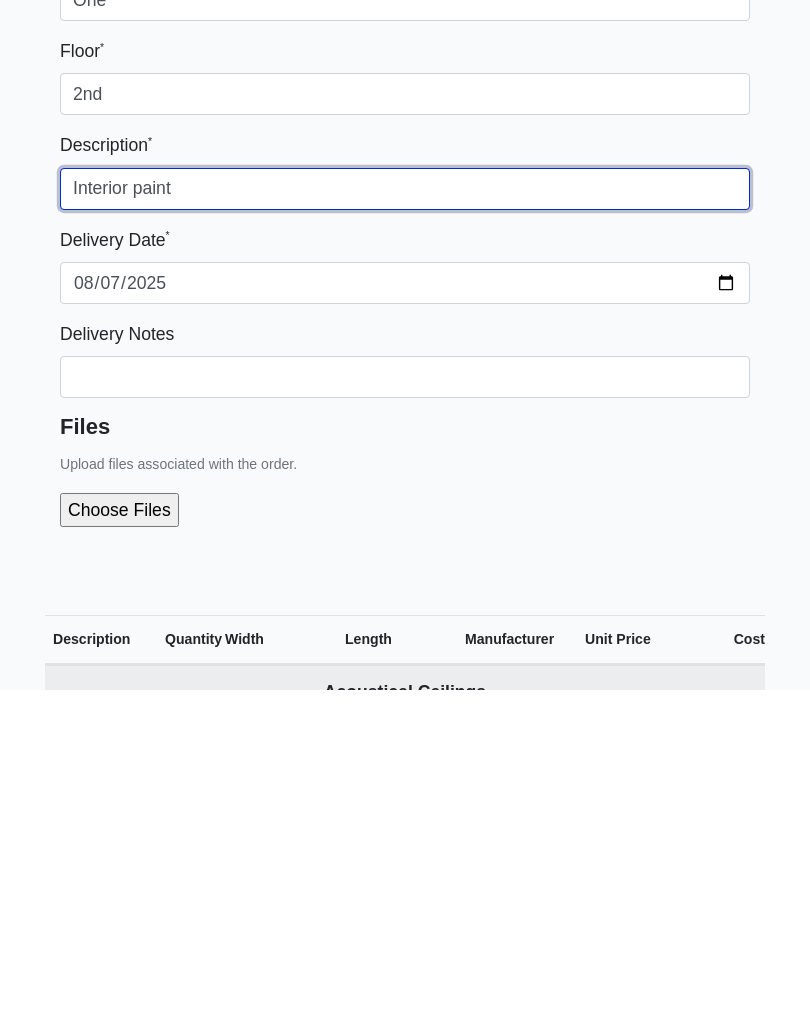 scroll, scrollTop: 86, scrollLeft: 0, axis: vertical 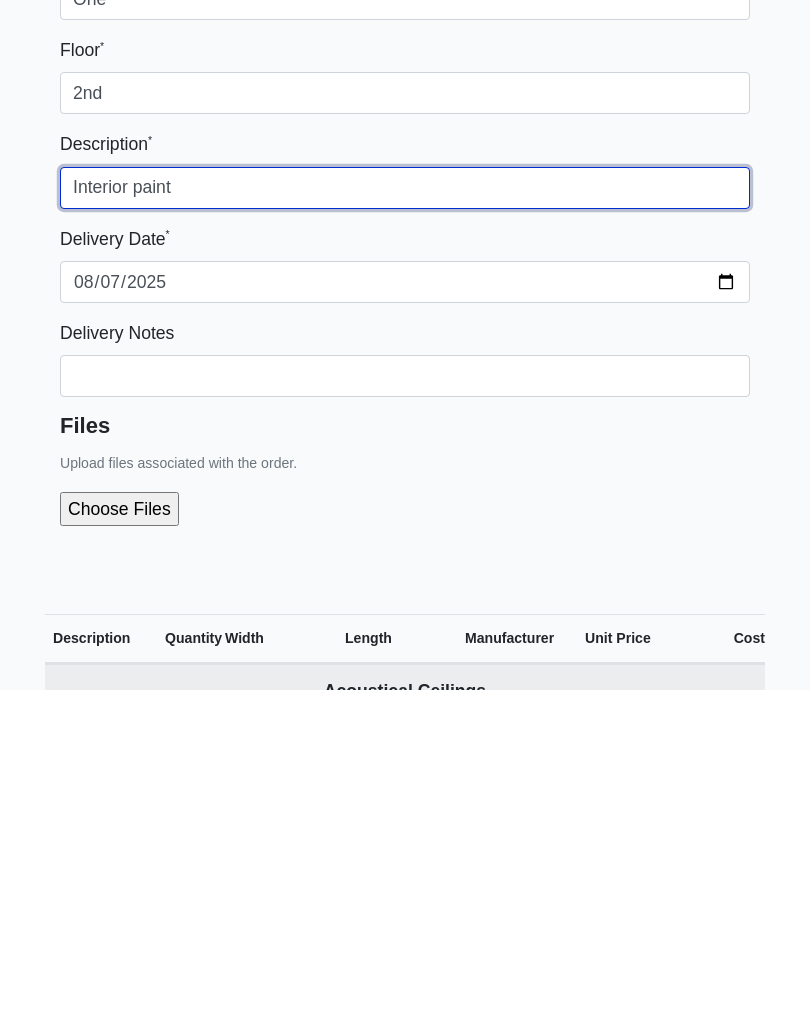 type on "Interior paint" 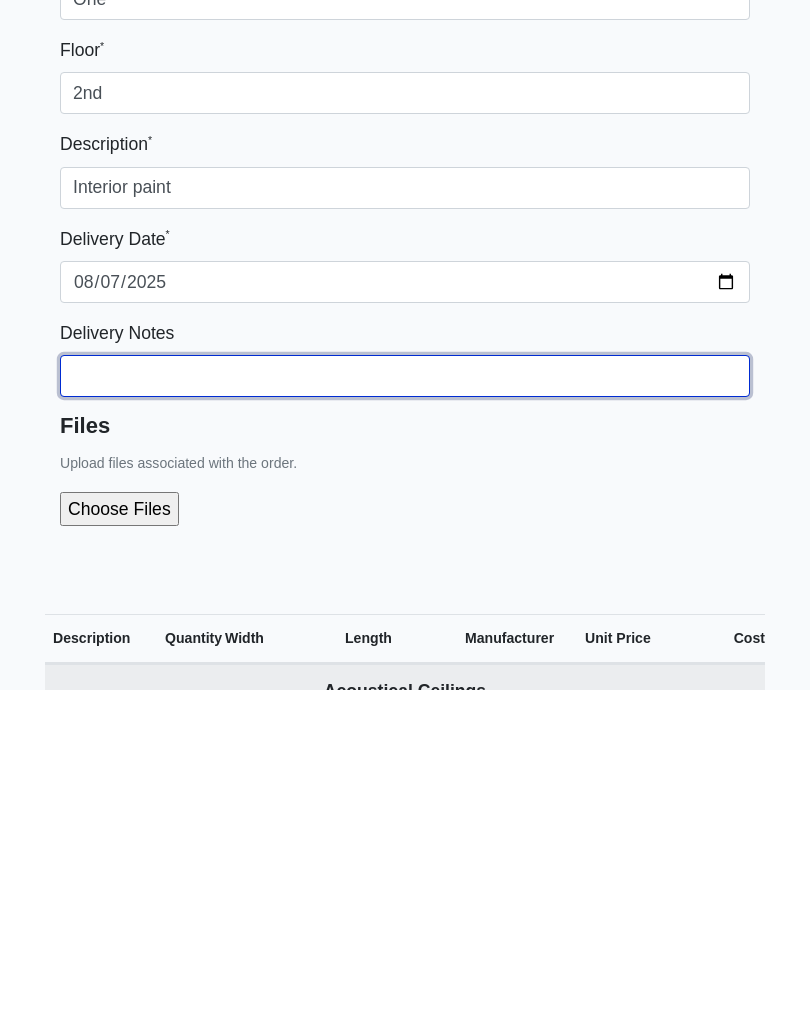 click on "Building *" at bounding box center (405, 319) 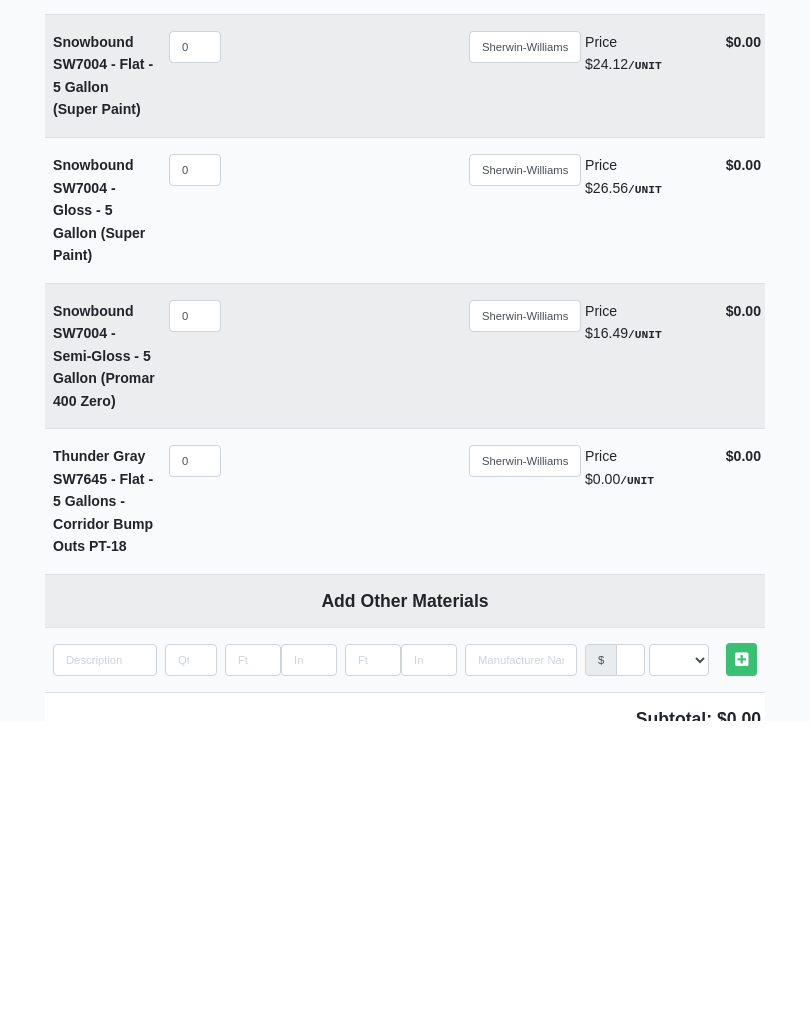 scroll, scrollTop: 15136, scrollLeft: 0, axis: vertical 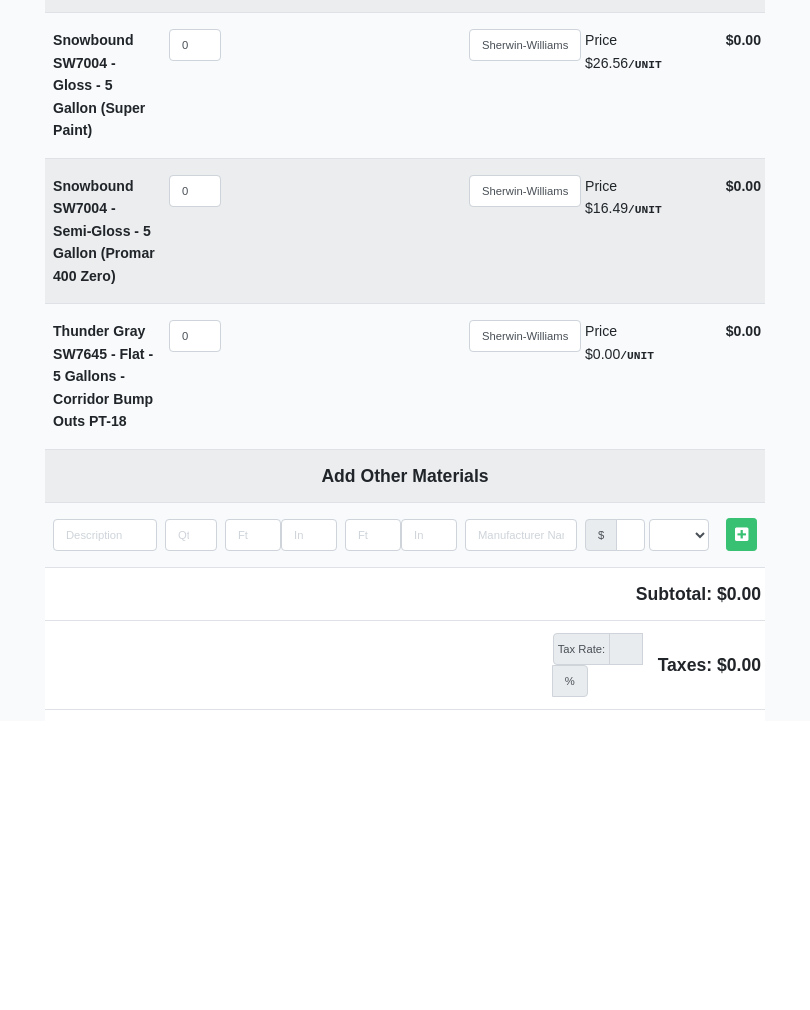 type on "I will pick up" 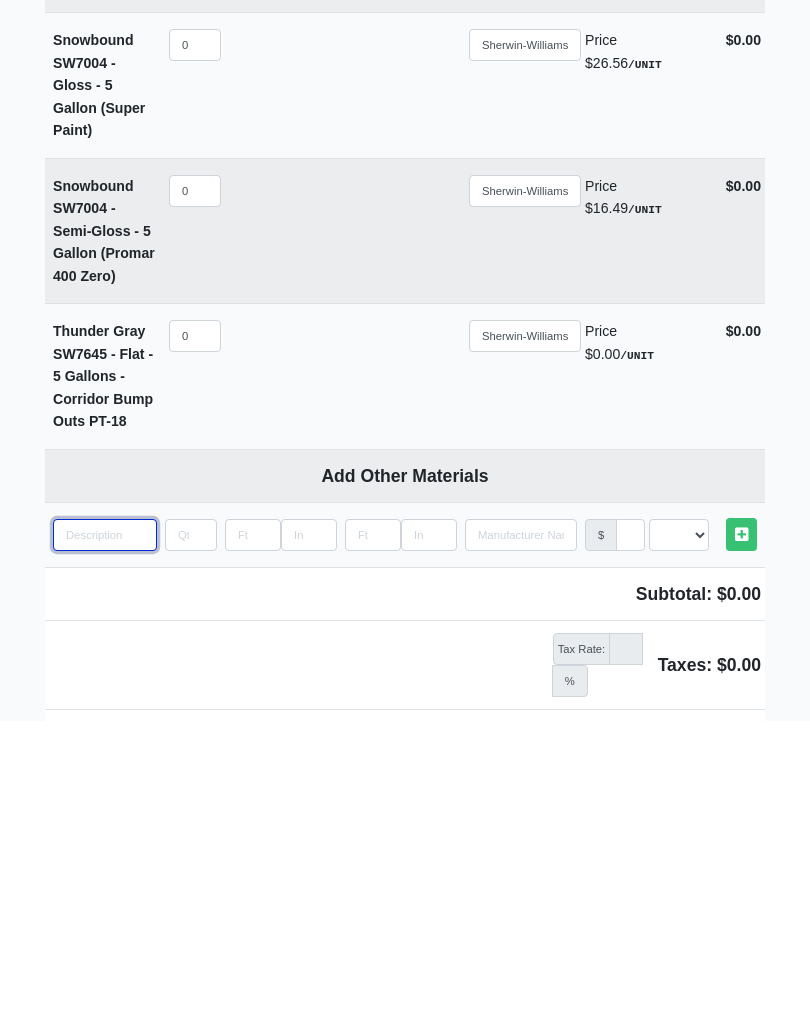click at bounding box center [105, 824] 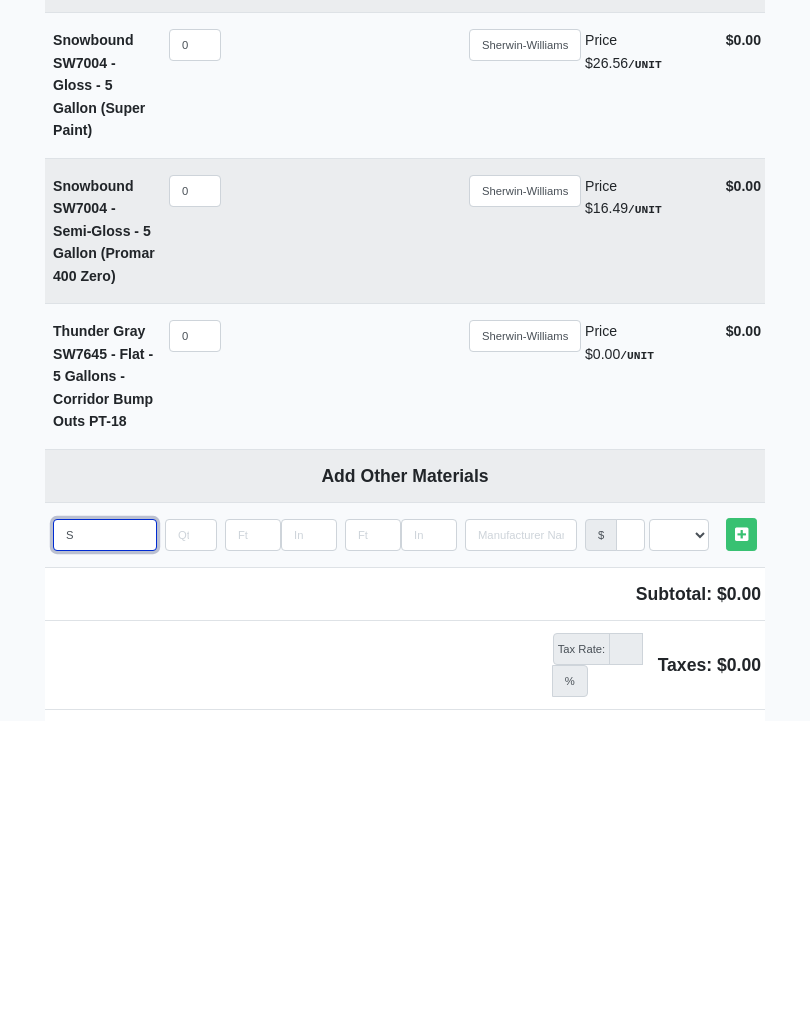 type on "Sn" 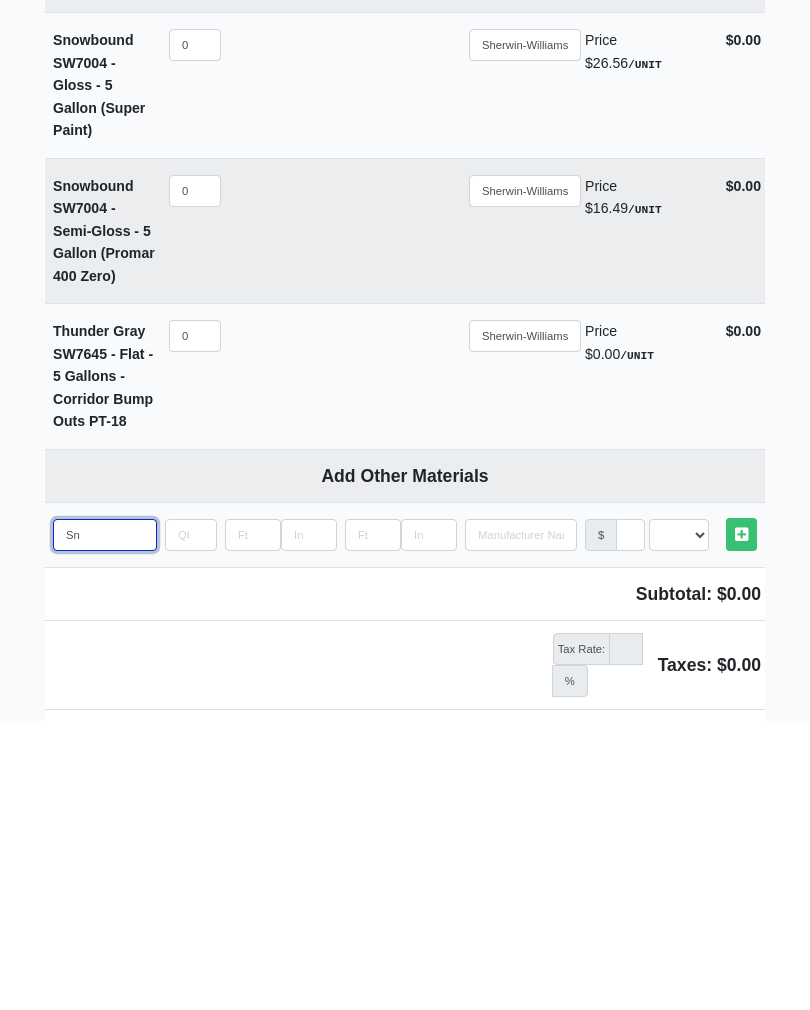 select 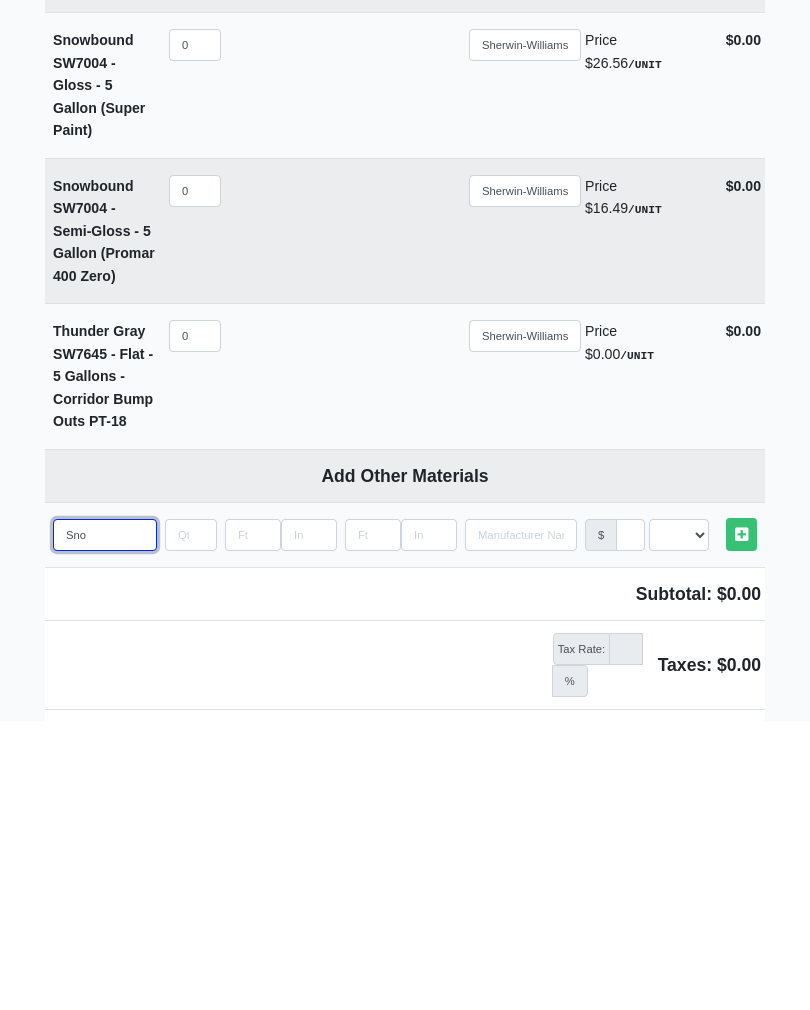 type on "Snow" 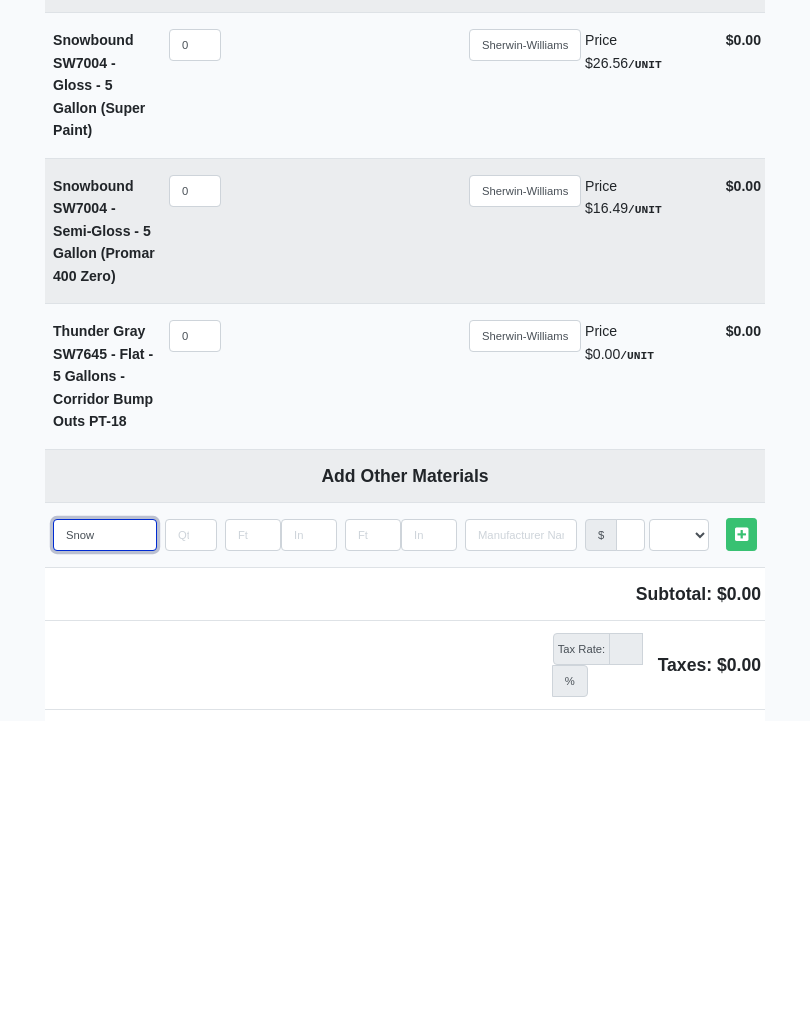 select 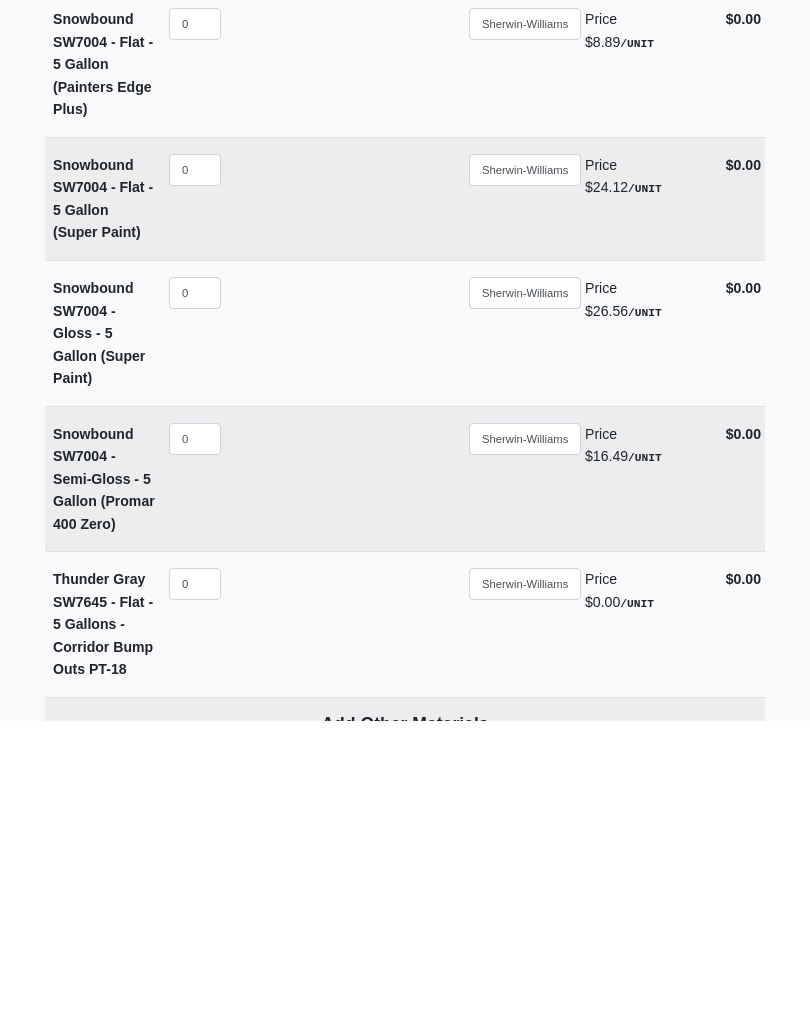 scroll, scrollTop: 14946, scrollLeft: 0, axis: vertical 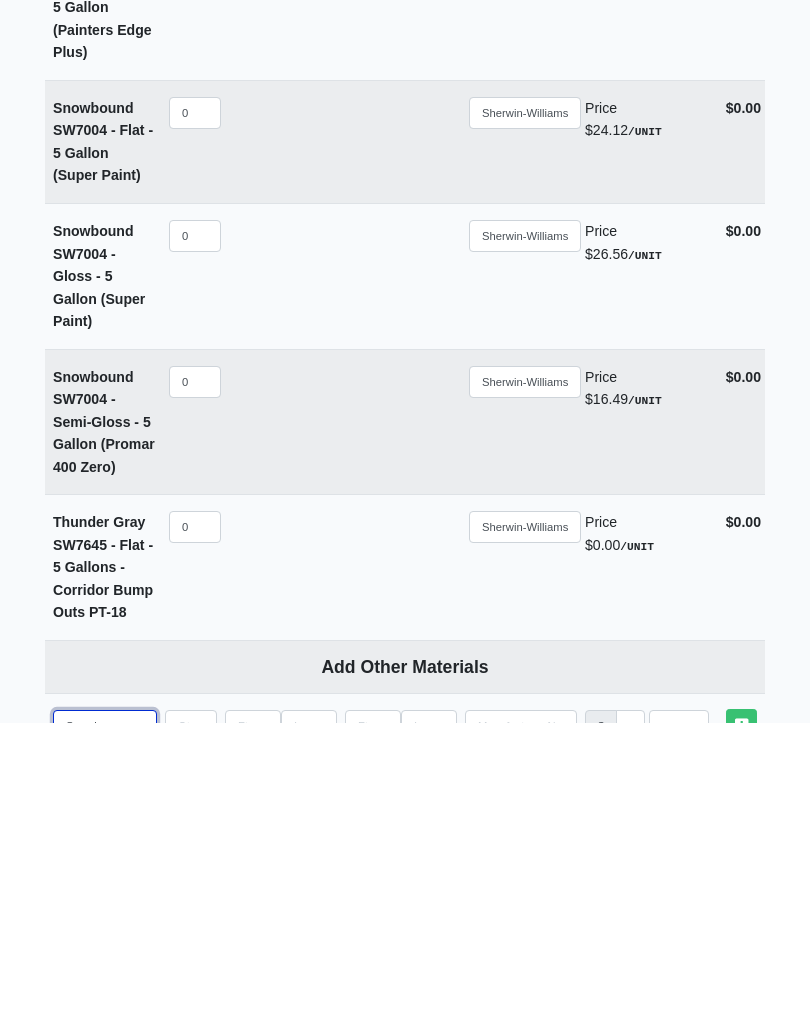 type on "Snowbo" 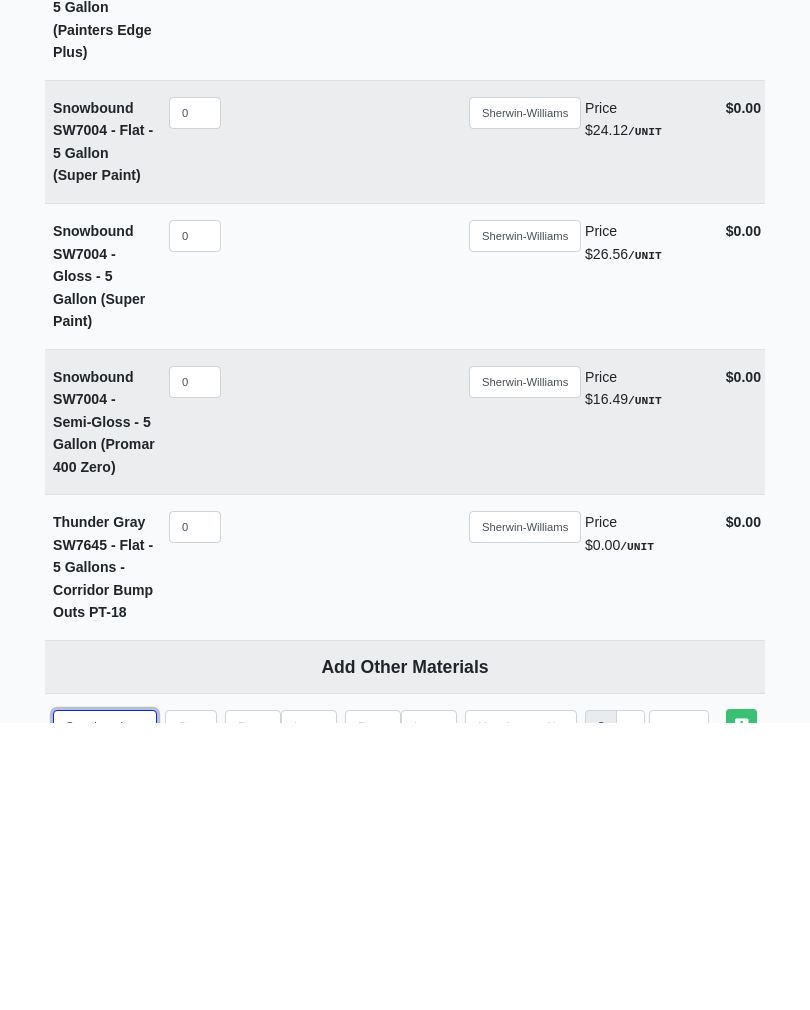 type on "Snowboard" 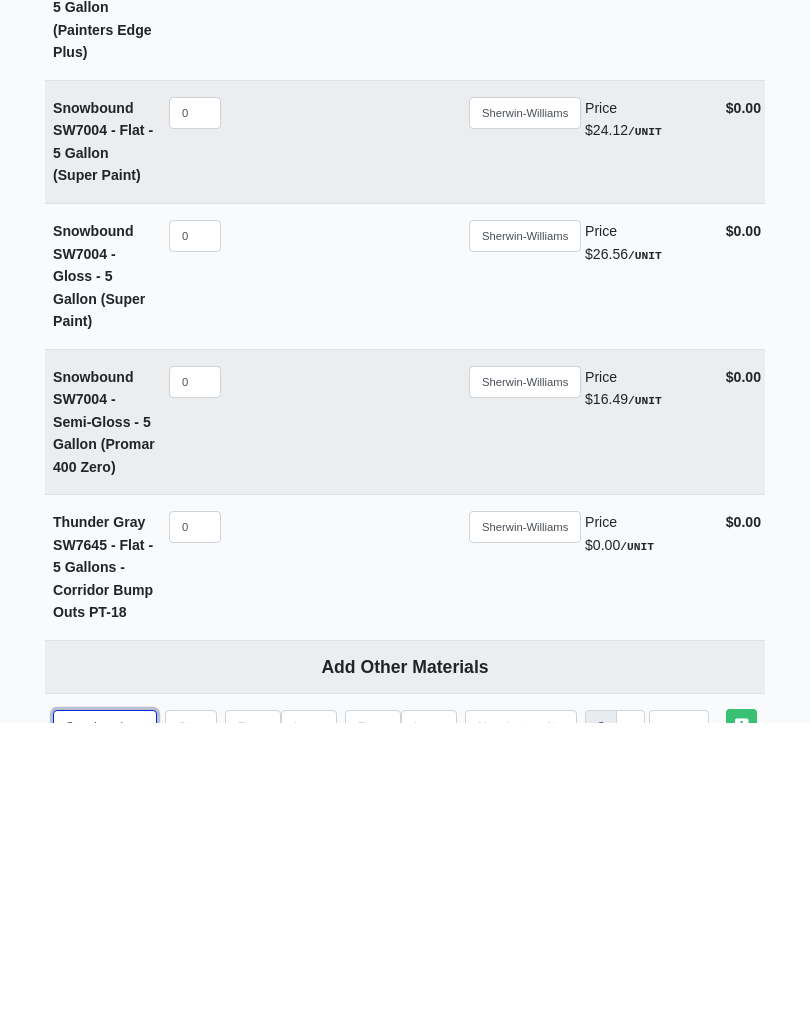 type on "Snowboard multi sur" 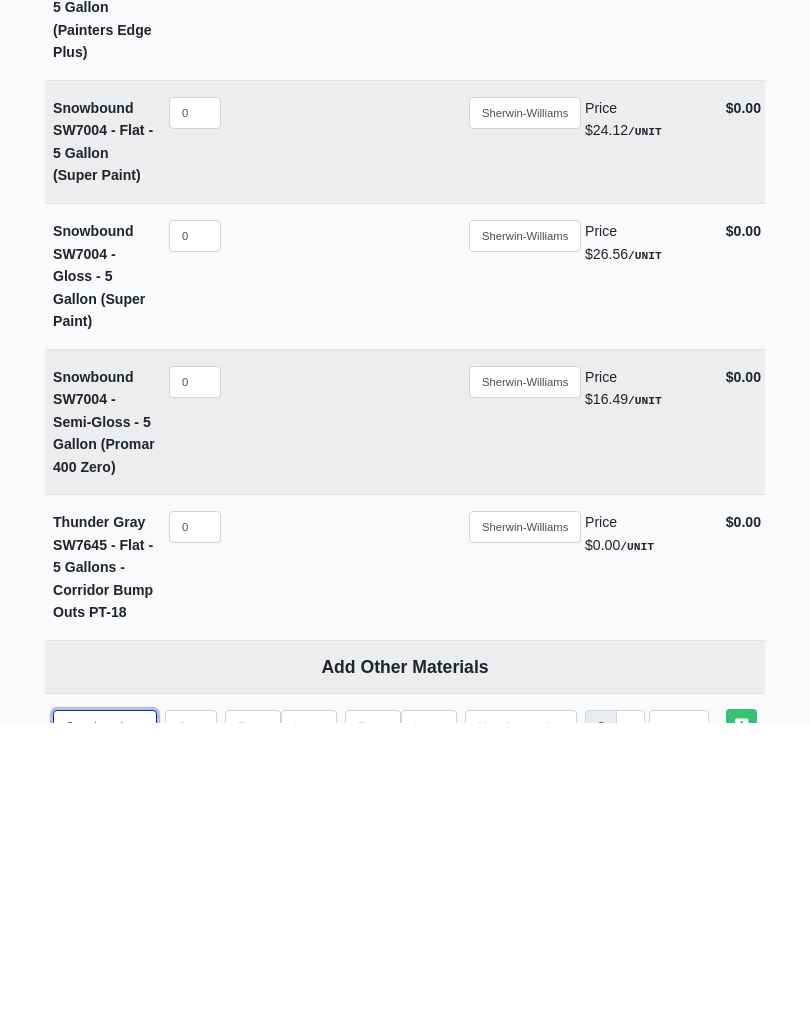 select 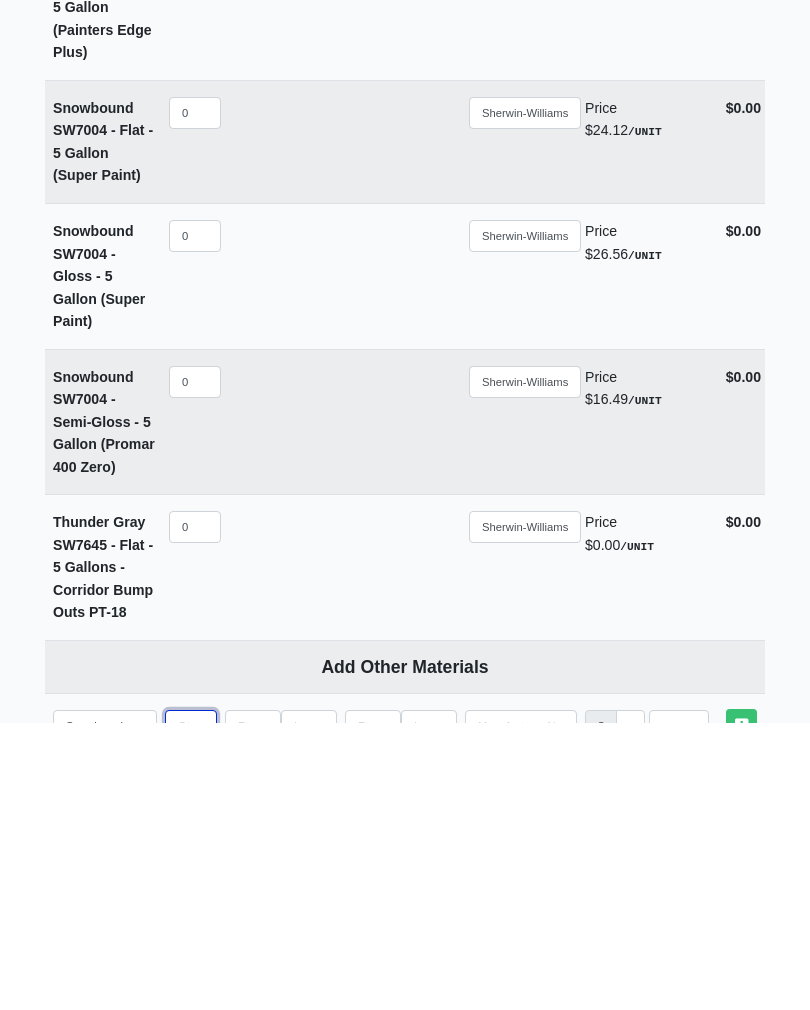 click at bounding box center [191, 1014] 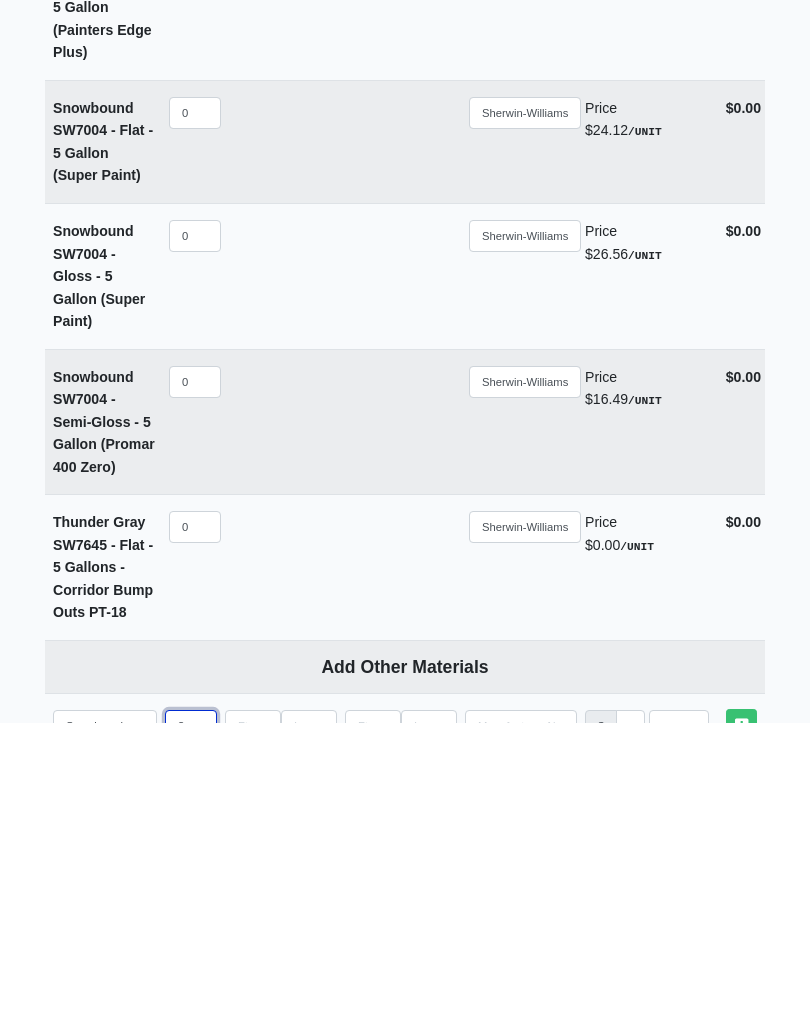 select 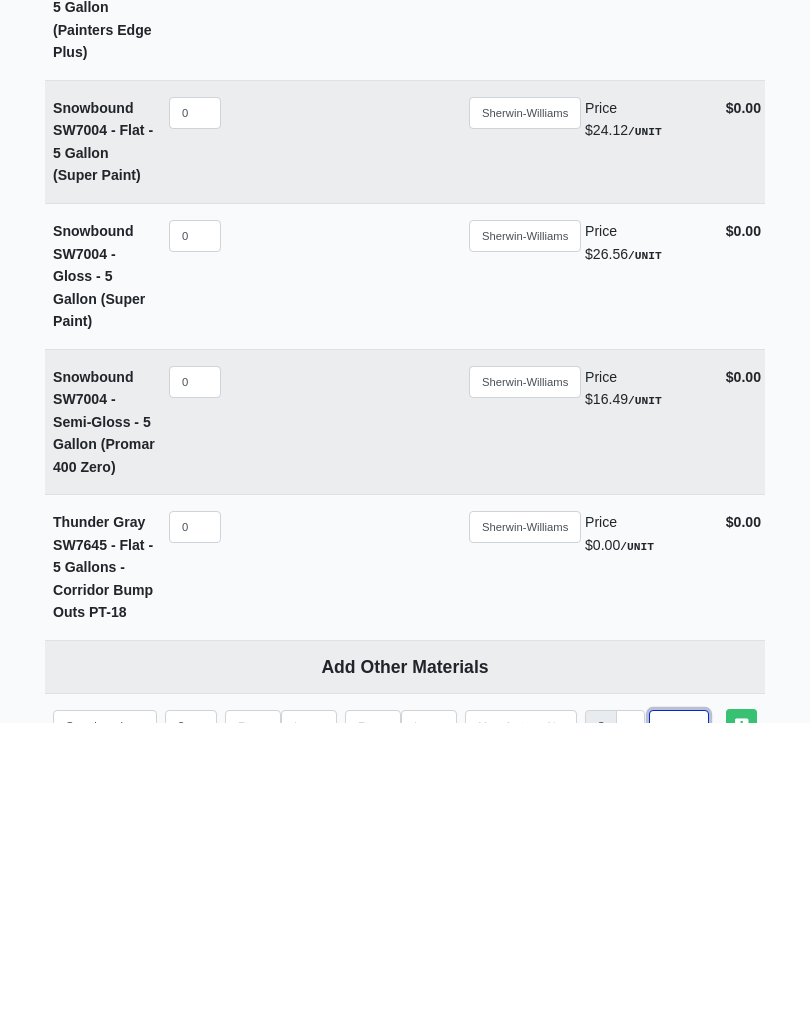 click on "Select an Option!   UNIT   MLF   LF   MSQFT   SQFT" at bounding box center (679, 1014) 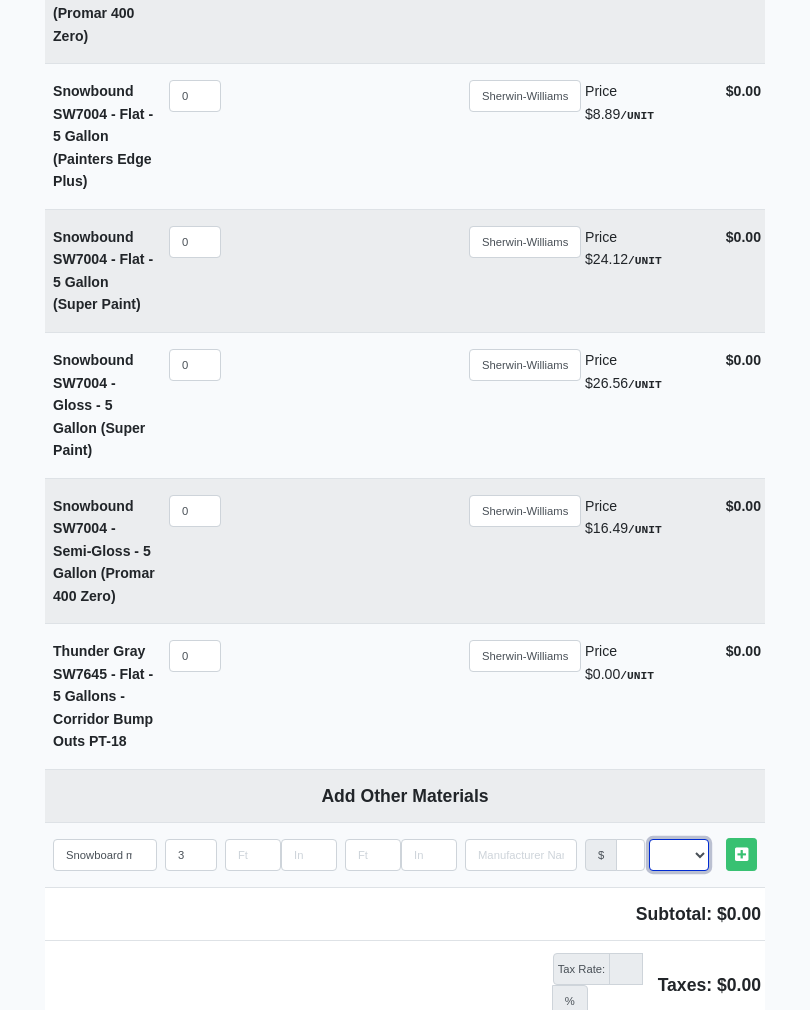 select on "2" 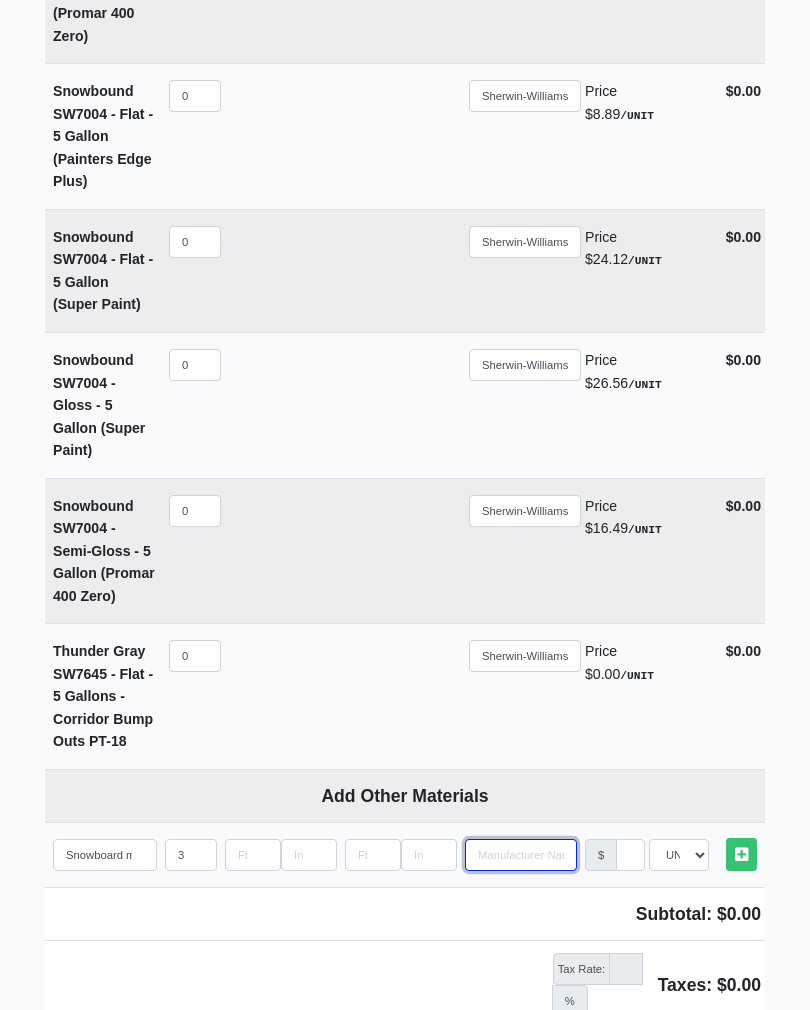 click at bounding box center (521, 855) 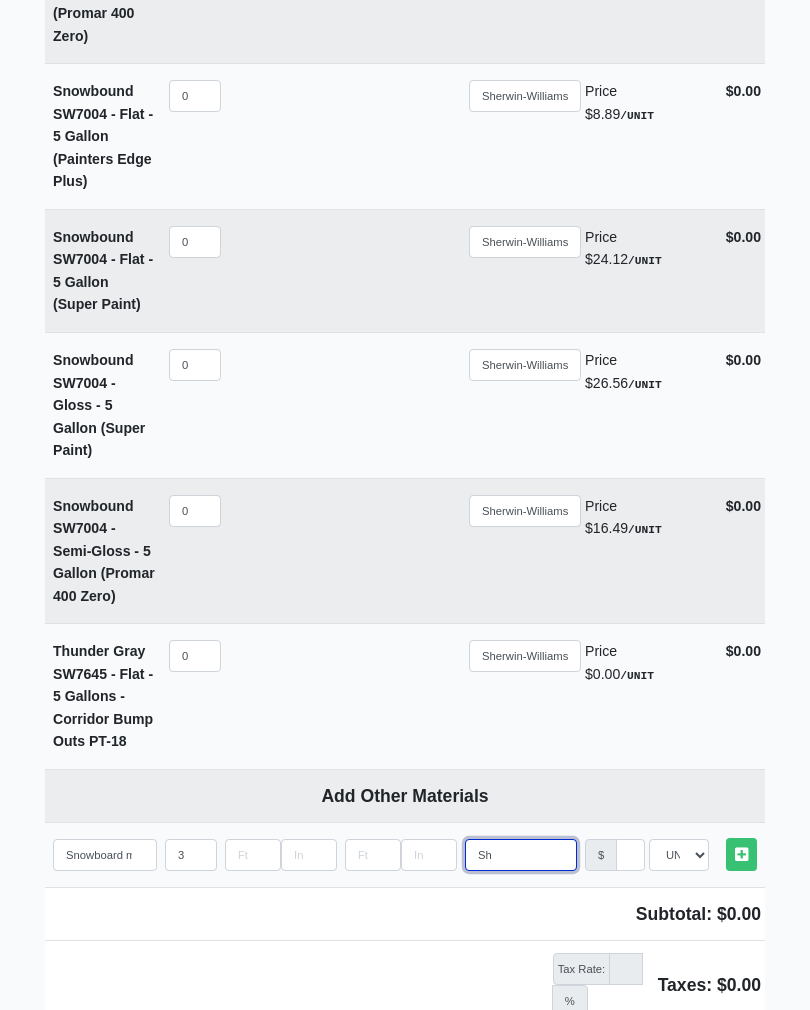 type on "S" 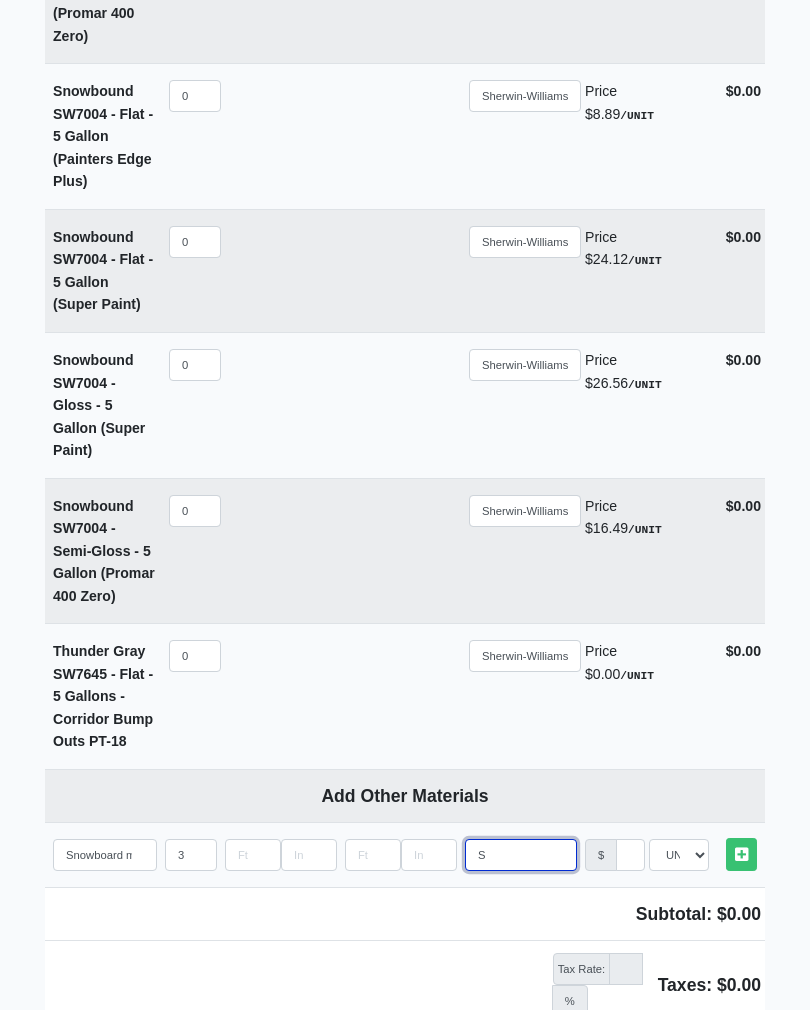 type 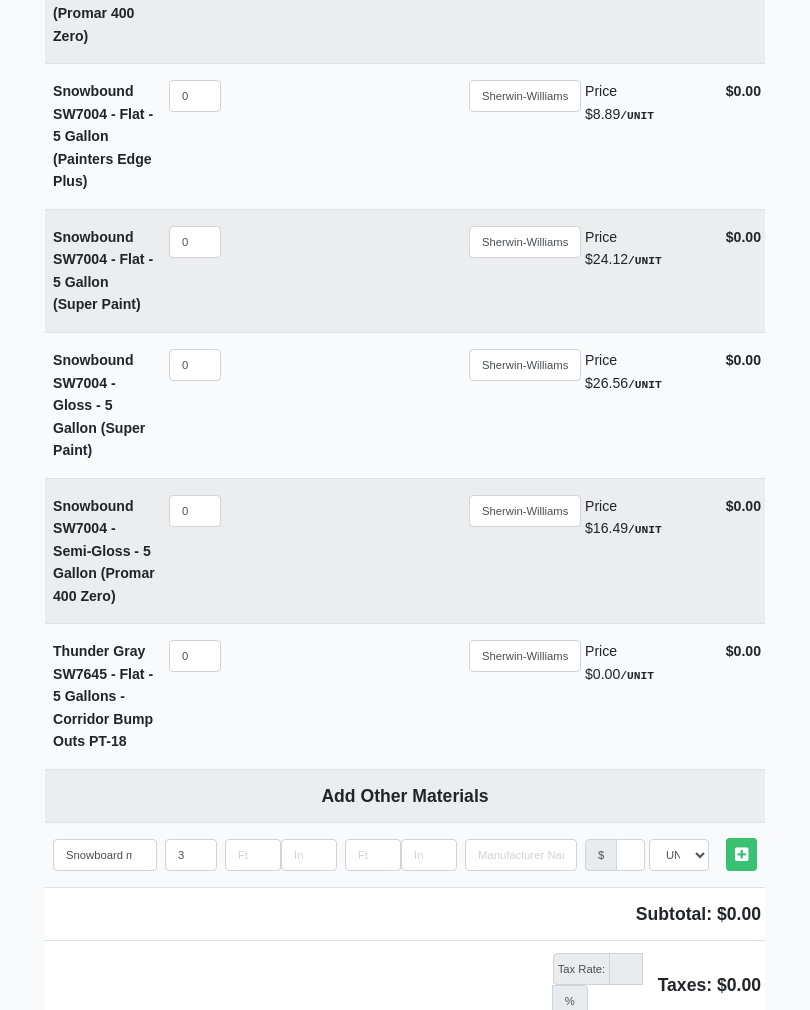 click on "Other Materials" at bounding box center [741, 854] 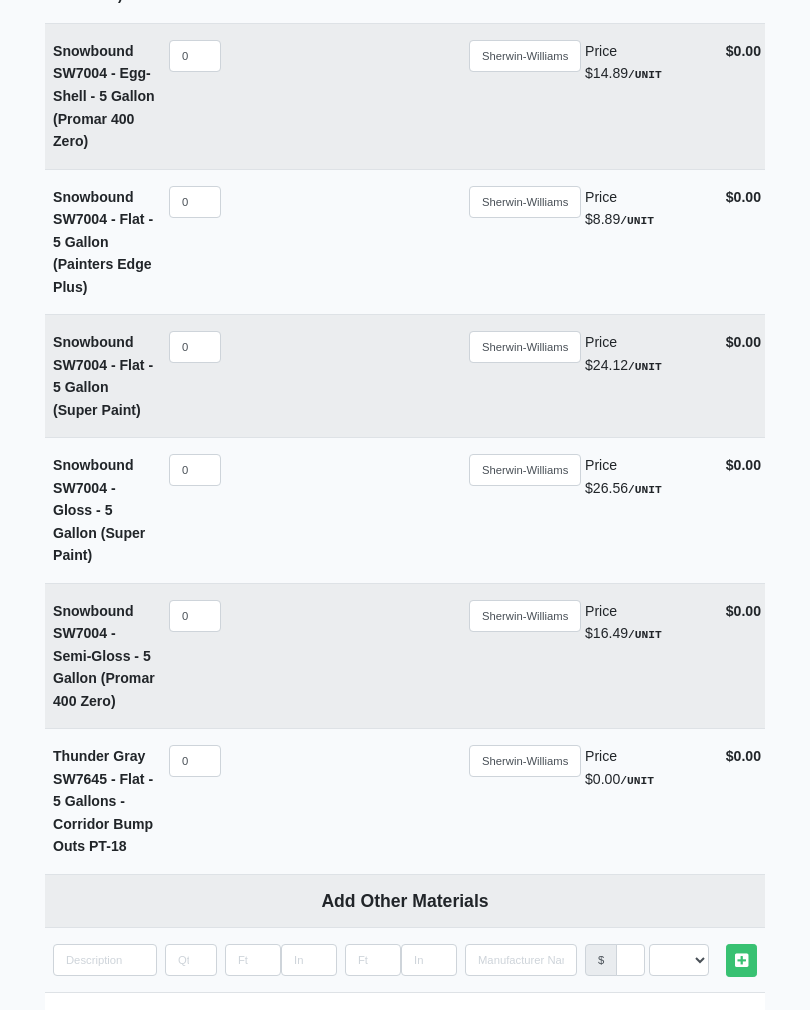 scroll, scrollTop: 15279, scrollLeft: 0, axis: vertical 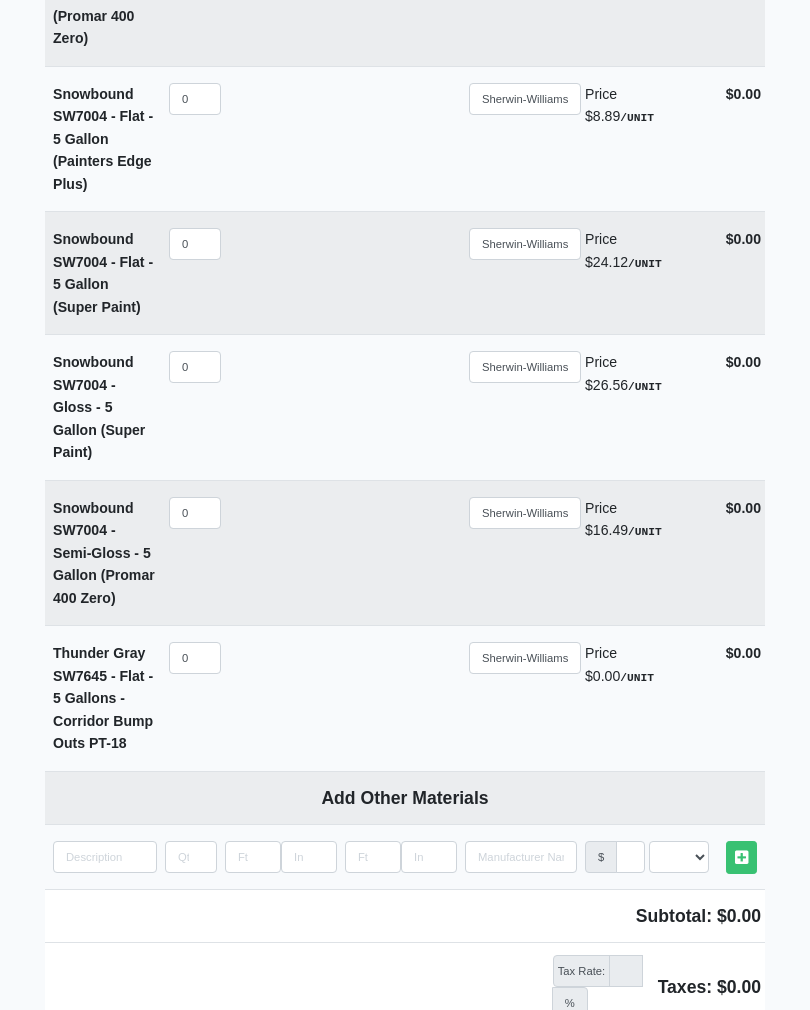 click on "Send" at bounding box center [716, 1137] 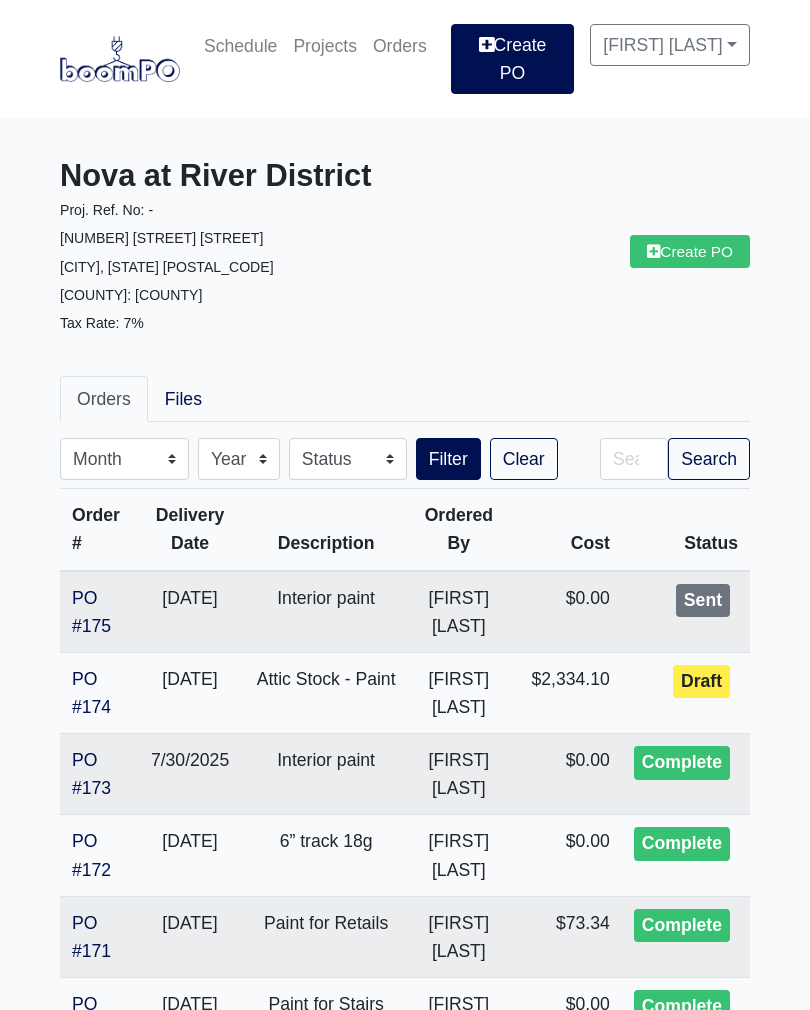 scroll, scrollTop: 0, scrollLeft: 0, axis: both 